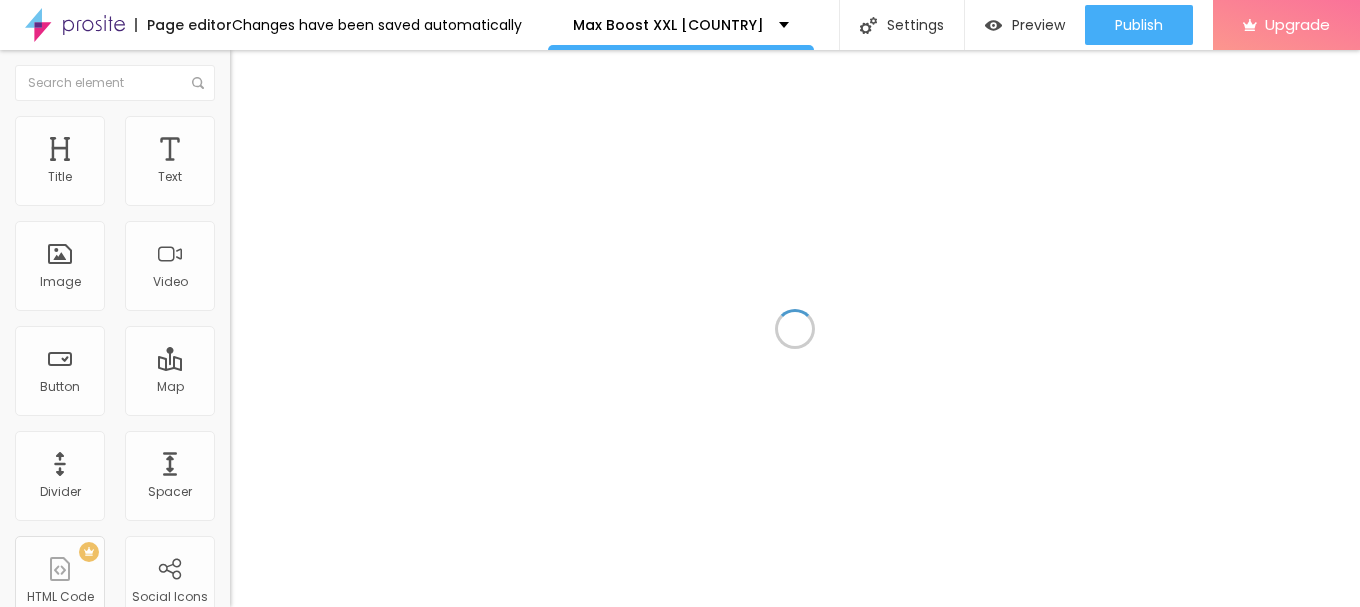 scroll, scrollTop: 0, scrollLeft: 0, axis: both 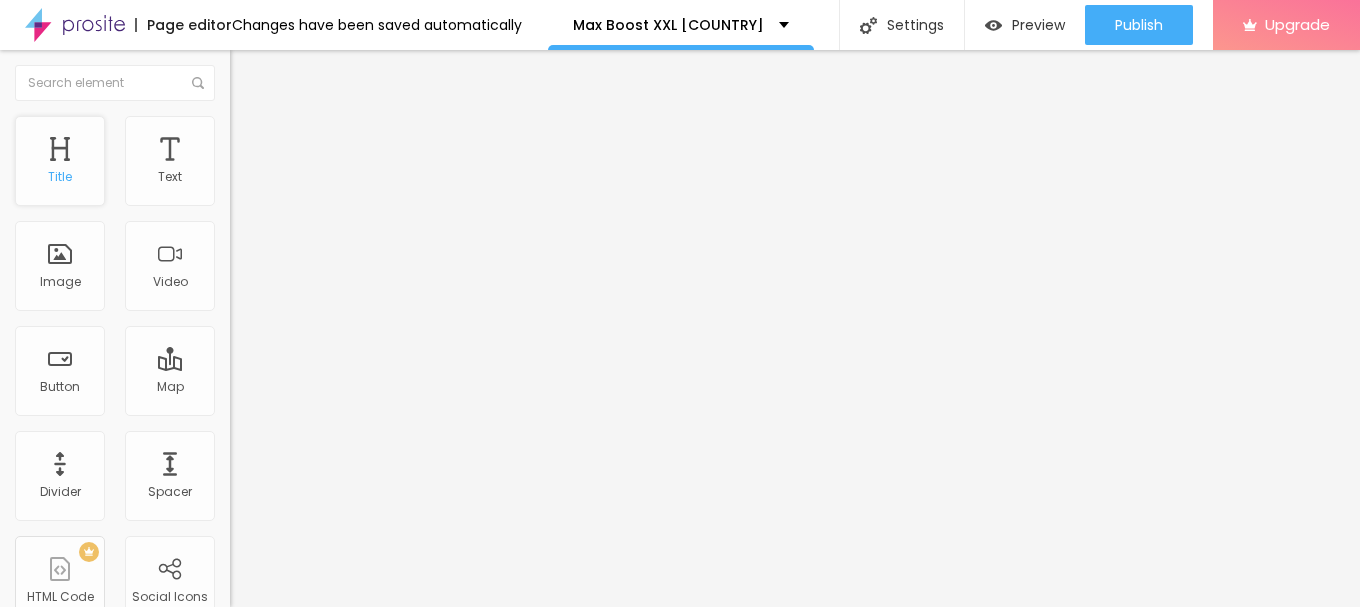 click on "Title" at bounding box center (60, 161) 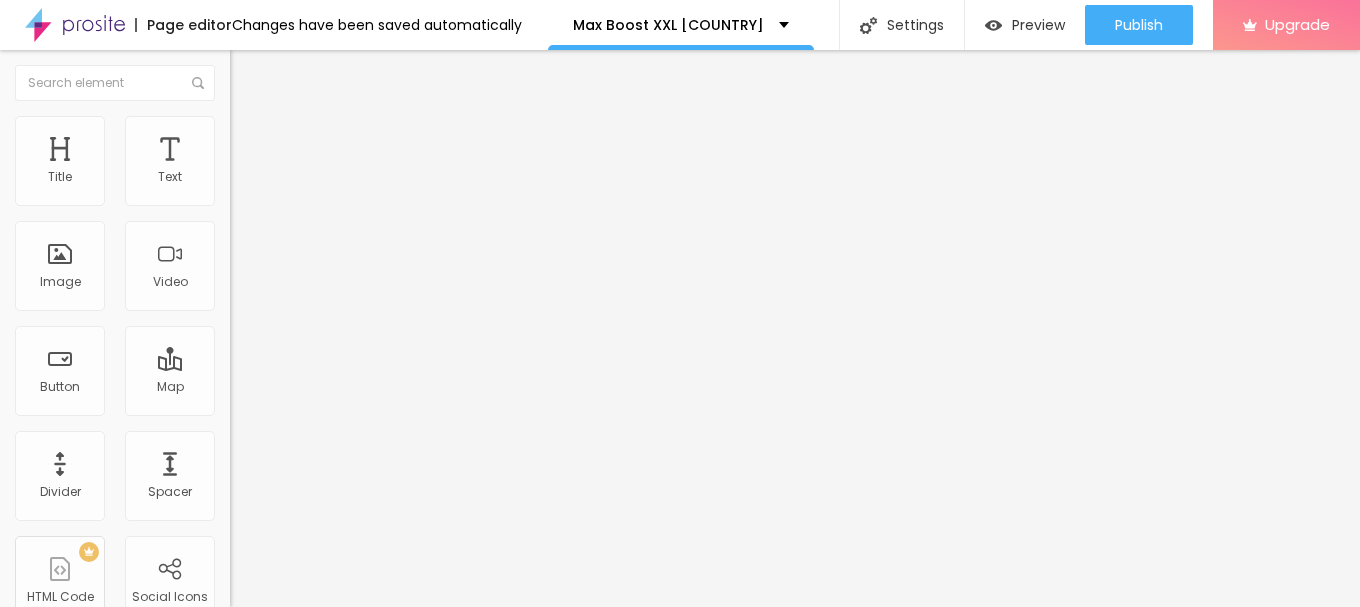 click on "Heading 2" at bounding box center [275, 176] 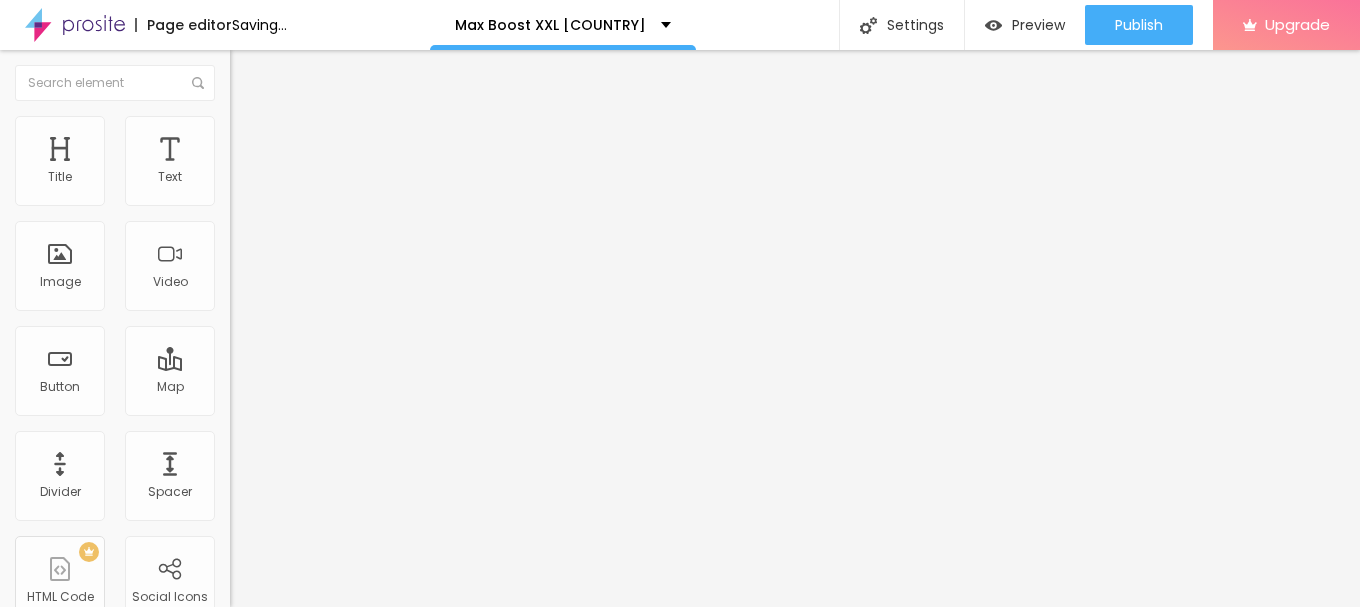 drag, startPoint x: 53, startPoint y: 231, endPoint x: 64, endPoint y: 229, distance: 11.18034 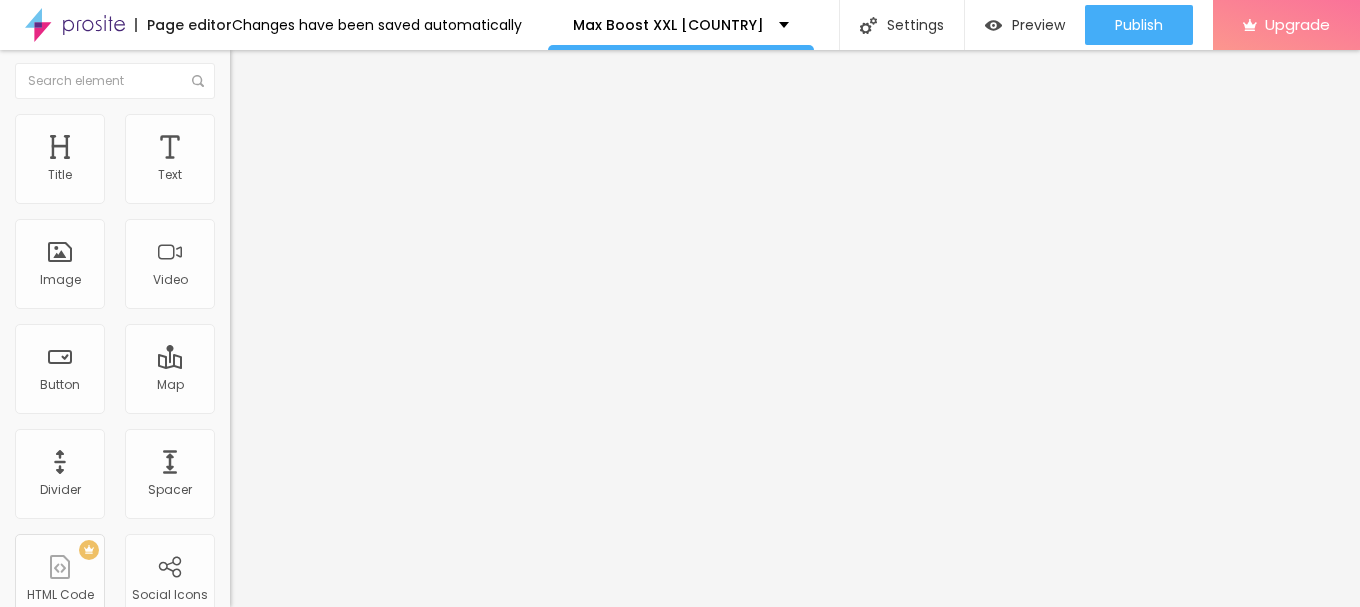 scroll, scrollTop: 0, scrollLeft: 0, axis: both 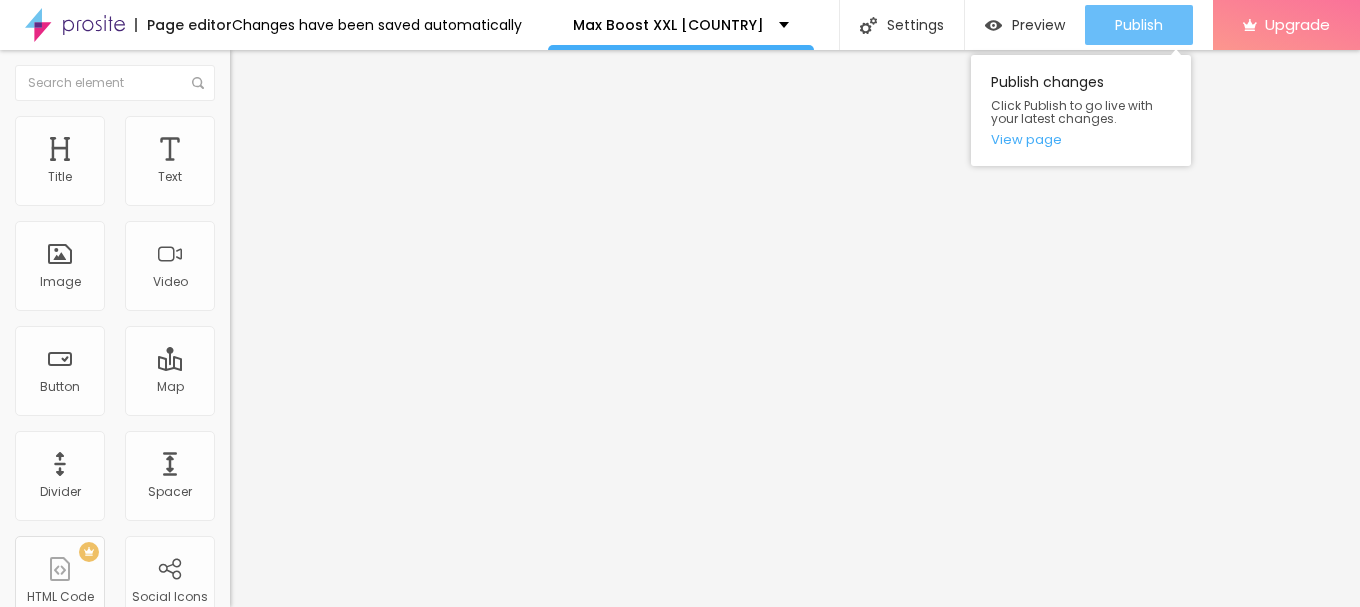 click on "Publish" at bounding box center (1139, 25) 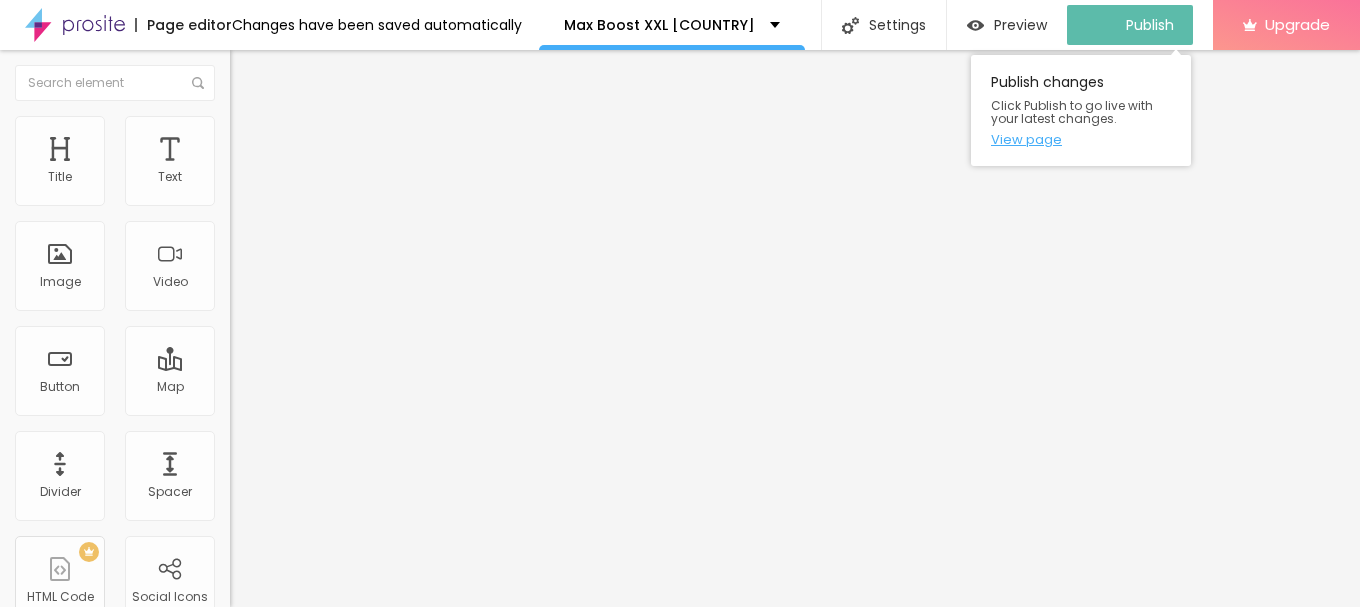 click on "View page" at bounding box center (1081, 139) 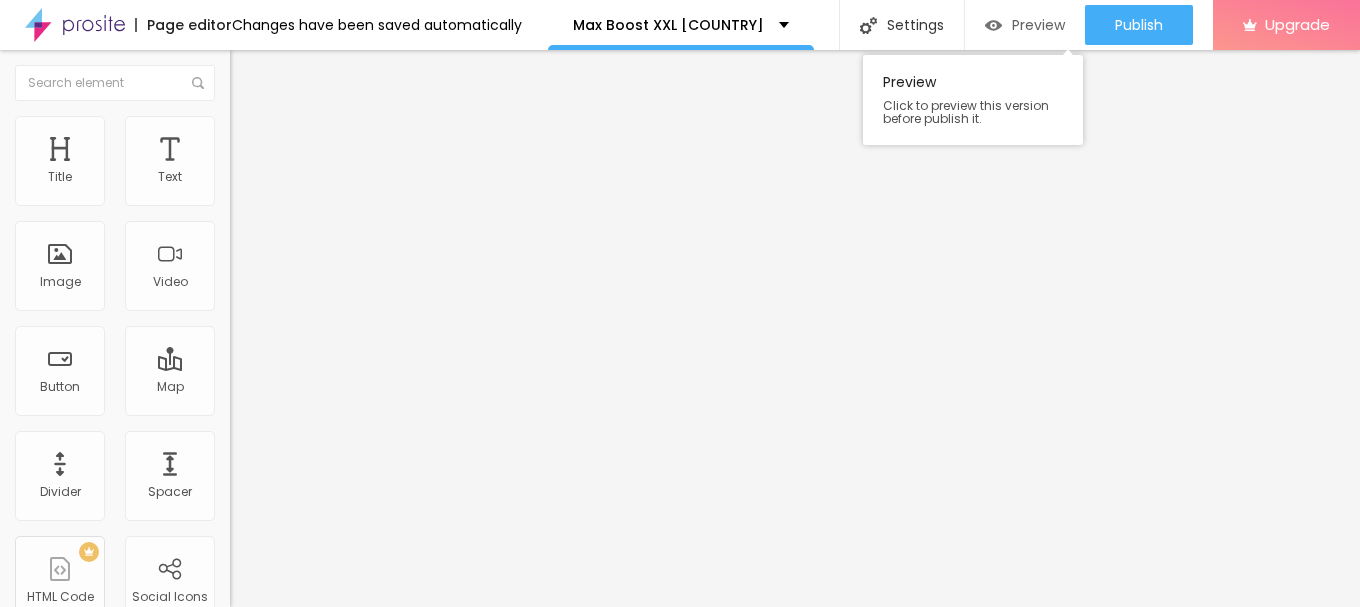 click at bounding box center (993, 25) 